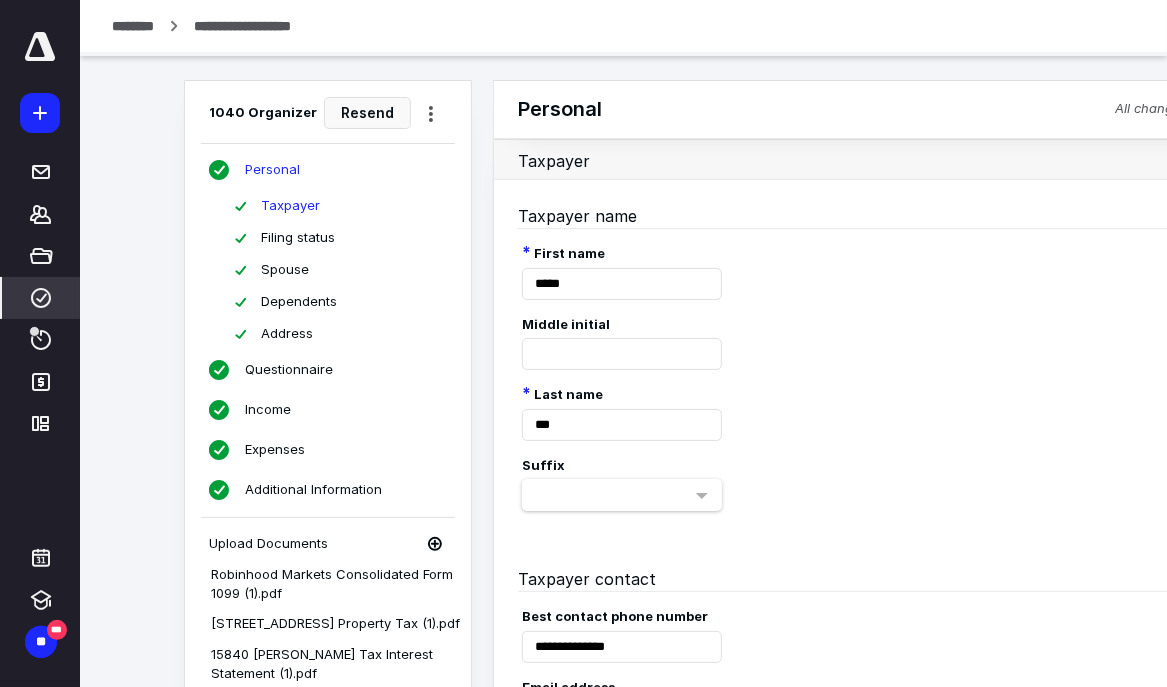 scroll, scrollTop: 0, scrollLeft: 0, axis: both 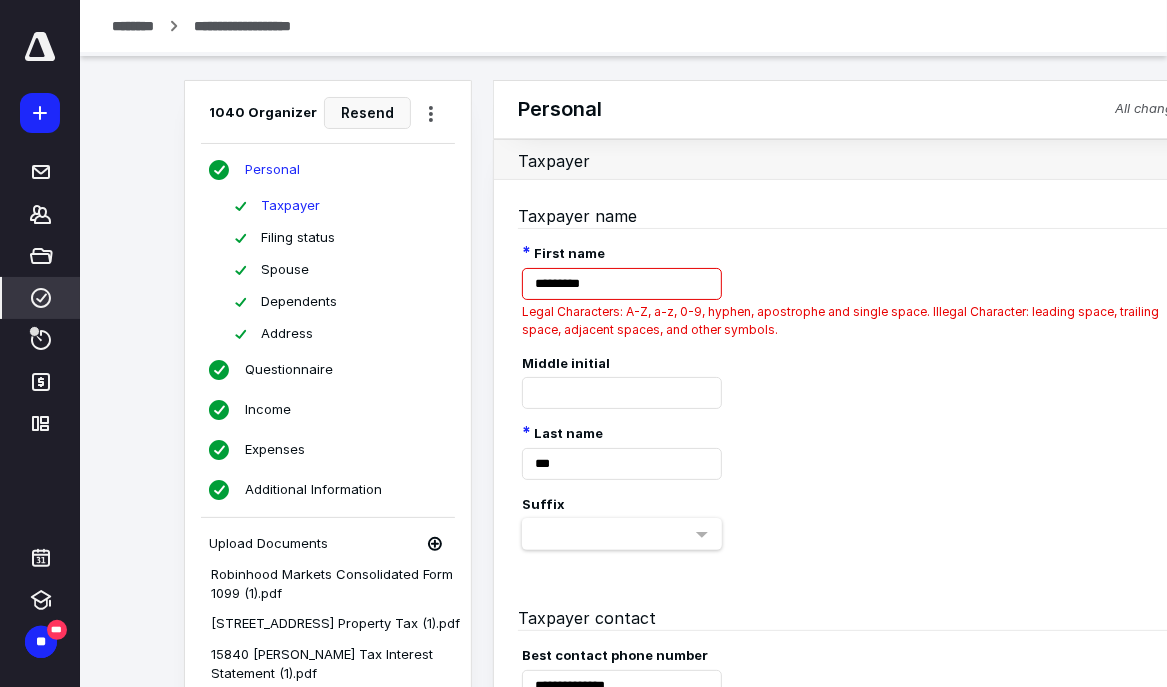 type on "*********" 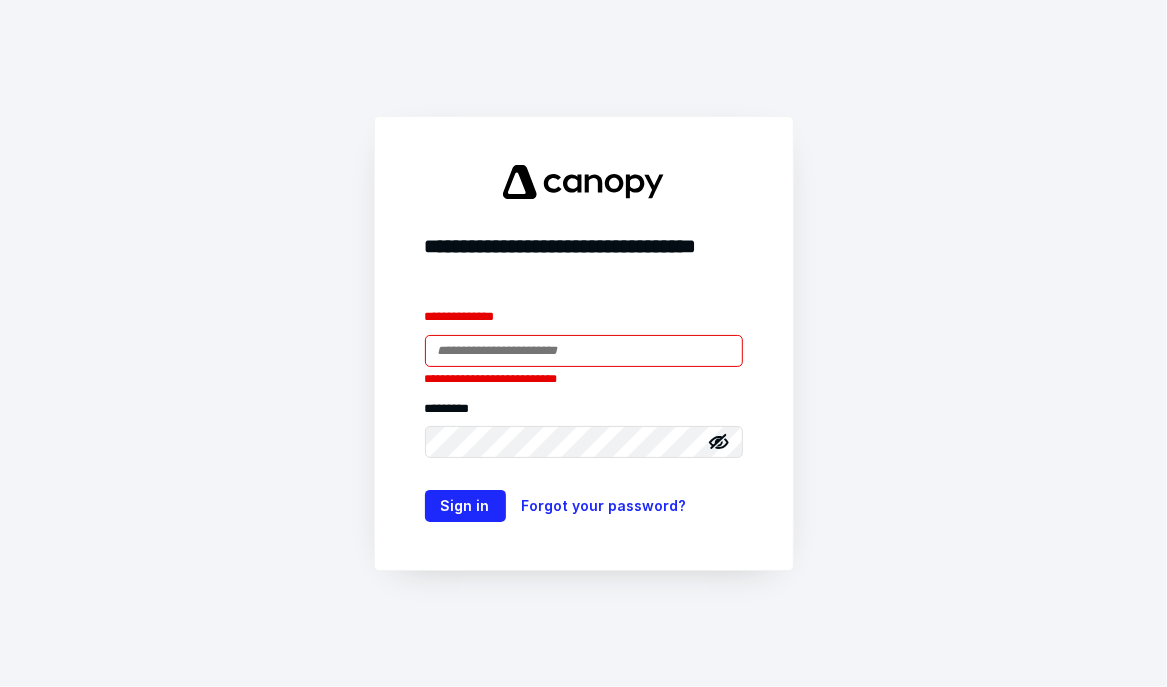 scroll, scrollTop: 0, scrollLeft: 0, axis: both 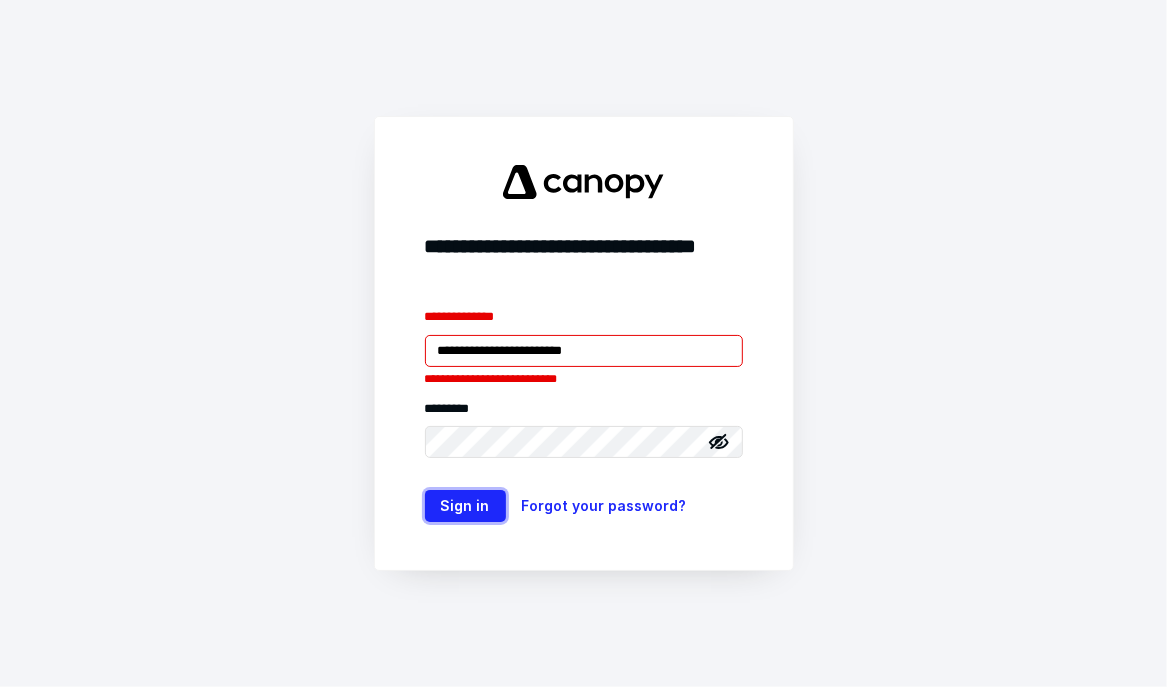 click on "Sign in" at bounding box center [465, 506] 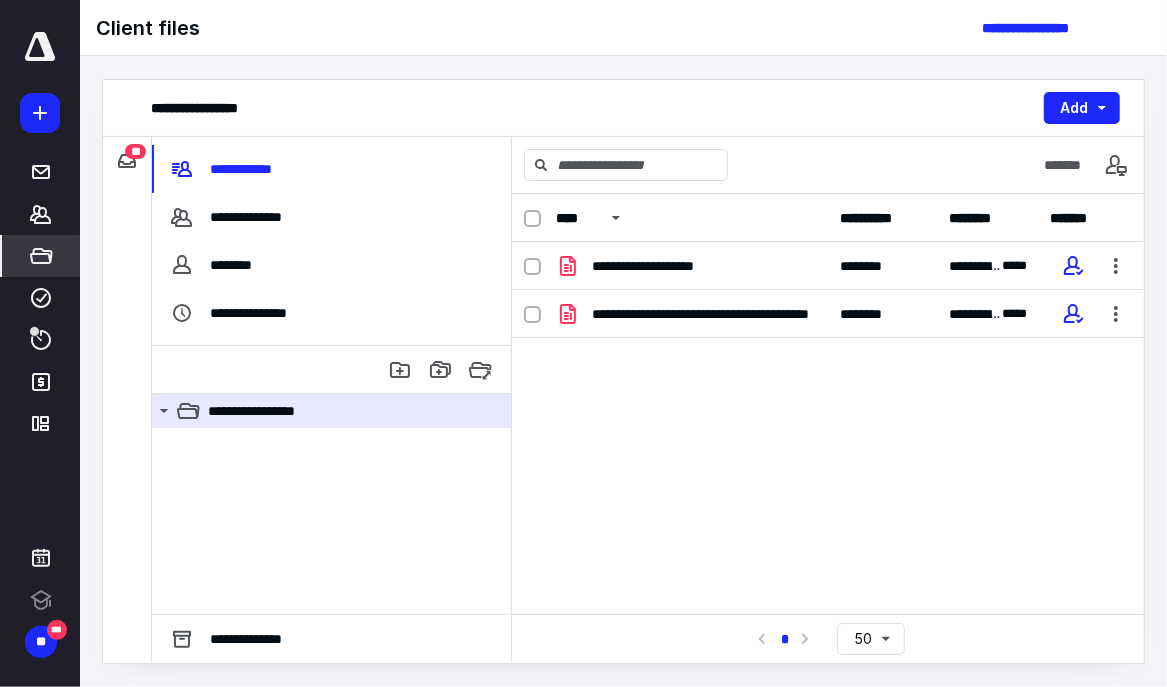 scroll, scrollTop: 0, scrollLeft: 0, axis: both 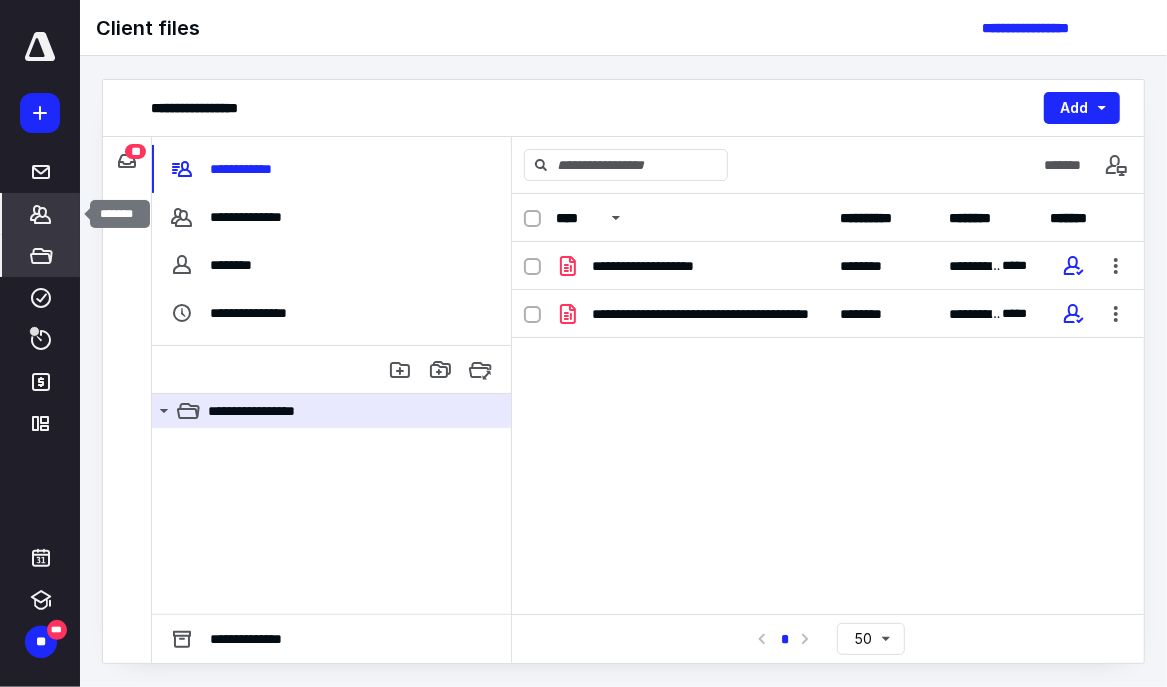 click on "*******" at bounding box center [41, 214] 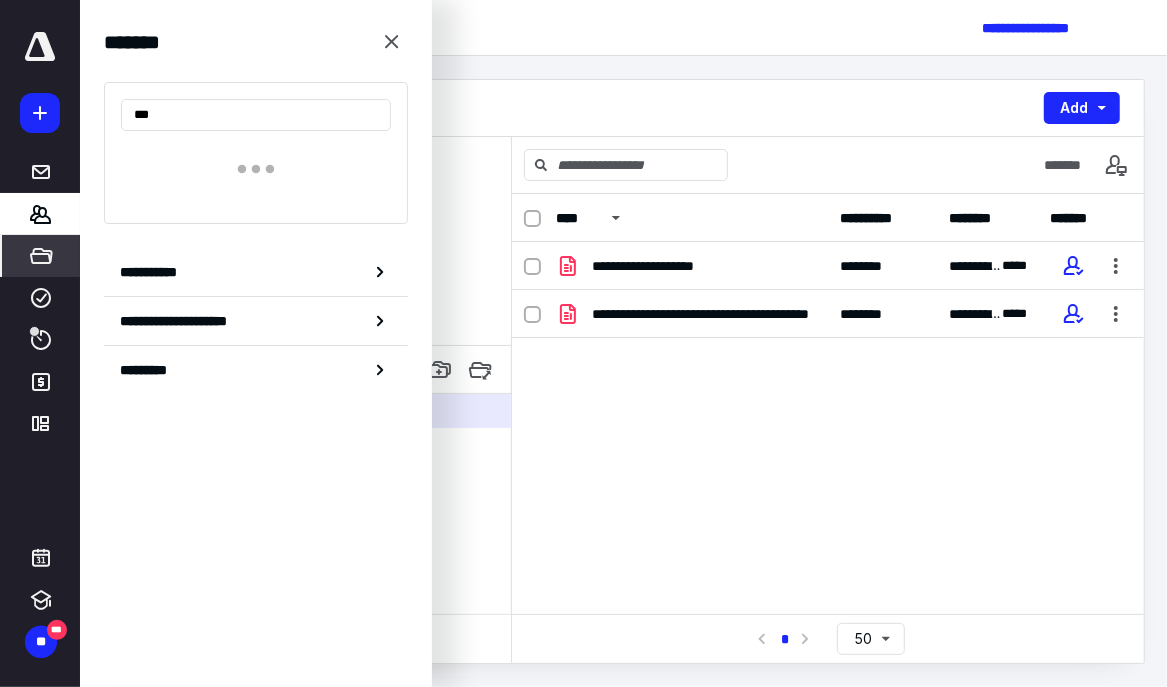 type on "****" 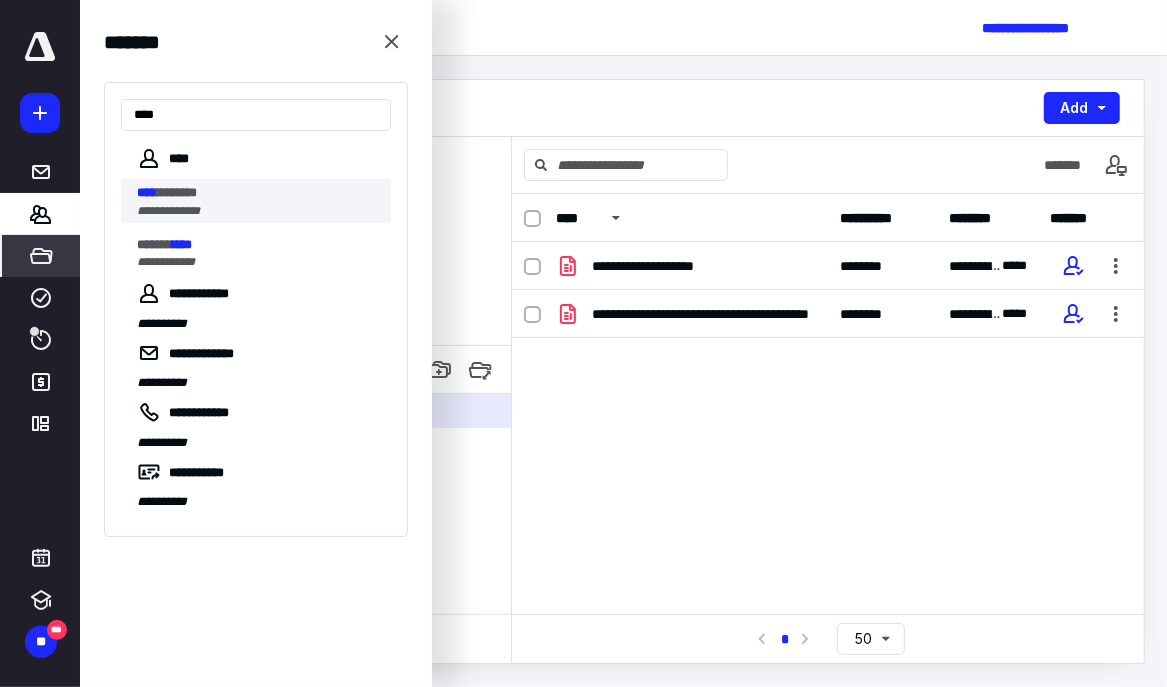 click on "*******" at bounding box center (177, 192) 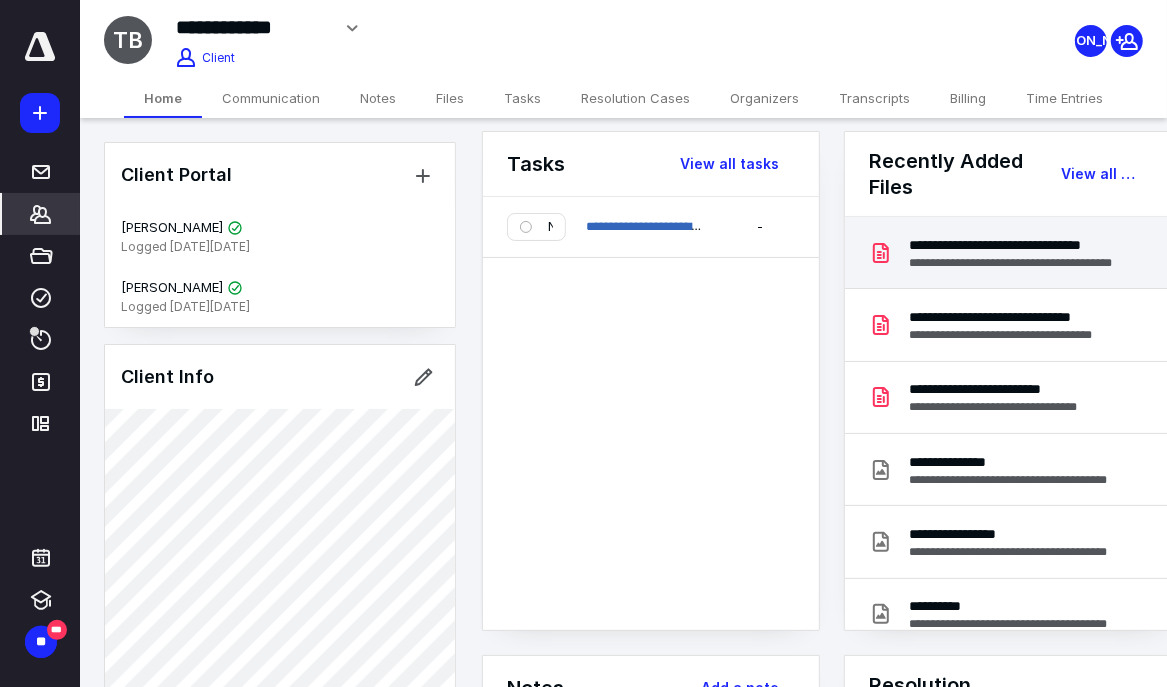 scroll, scrollTop: 11, scrollLeft: 14, axis: both 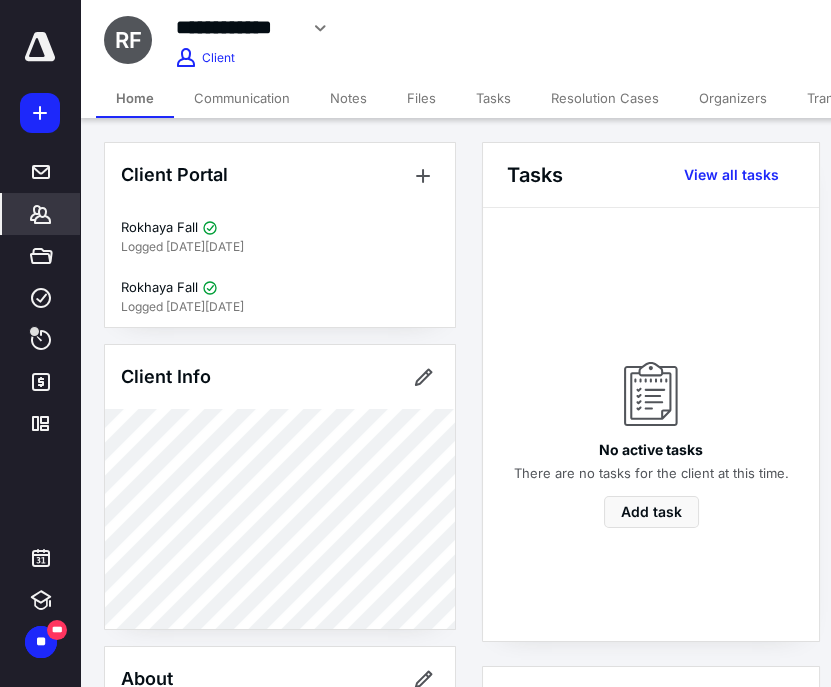 click 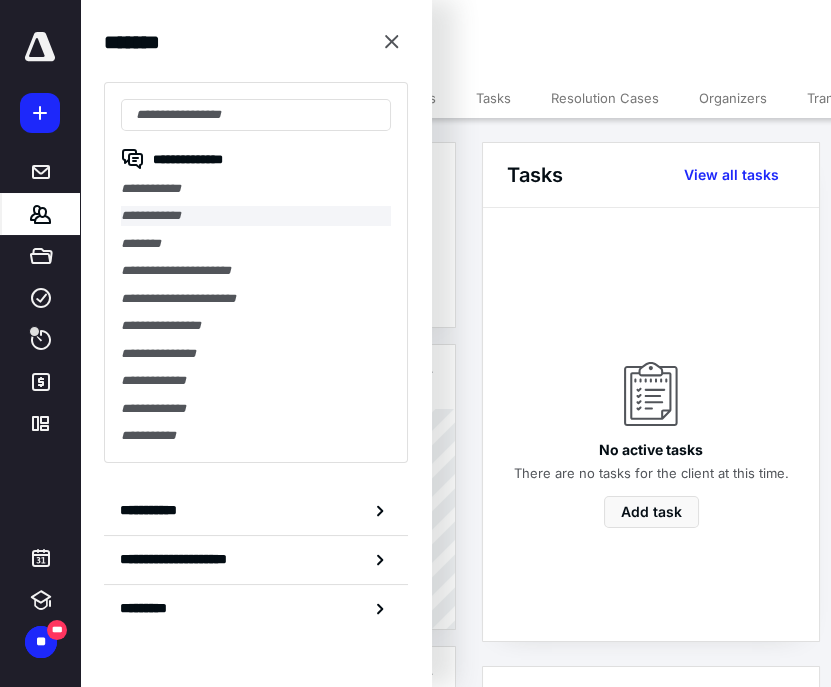 click on "**********" at bounding box center [256, 215] 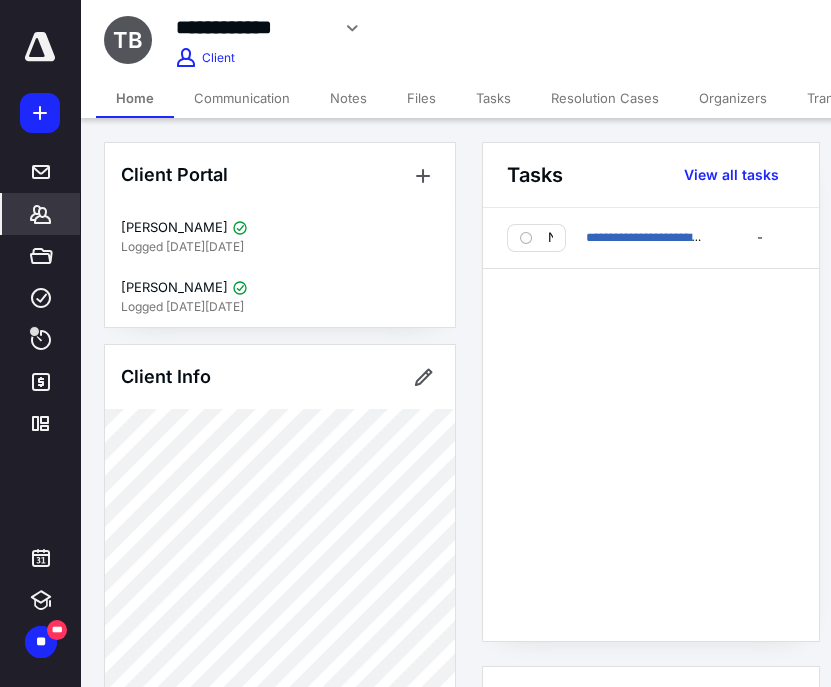 click on "Files" at bounding box center [421, 98] 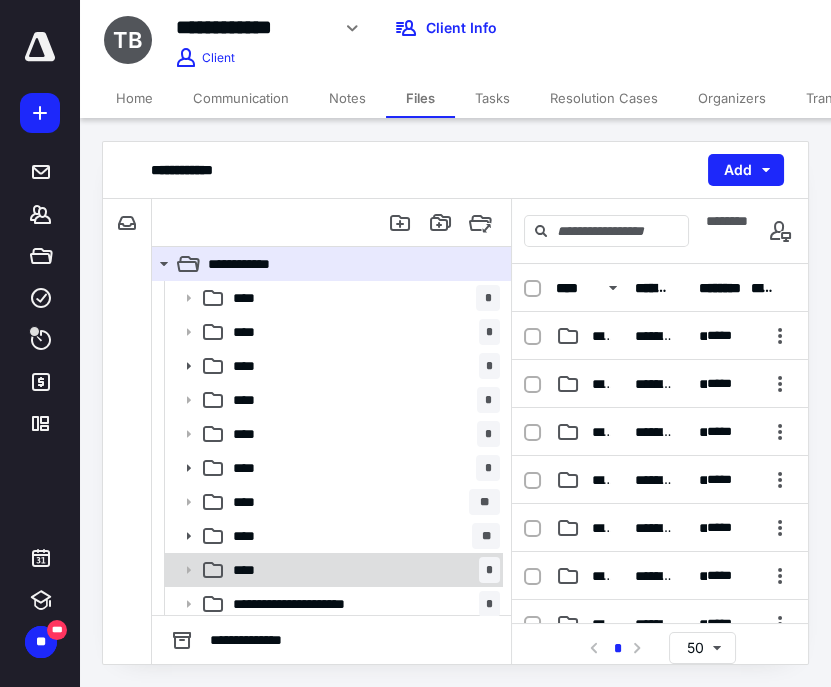 click on "**** *" at bounding box center (362, 570) 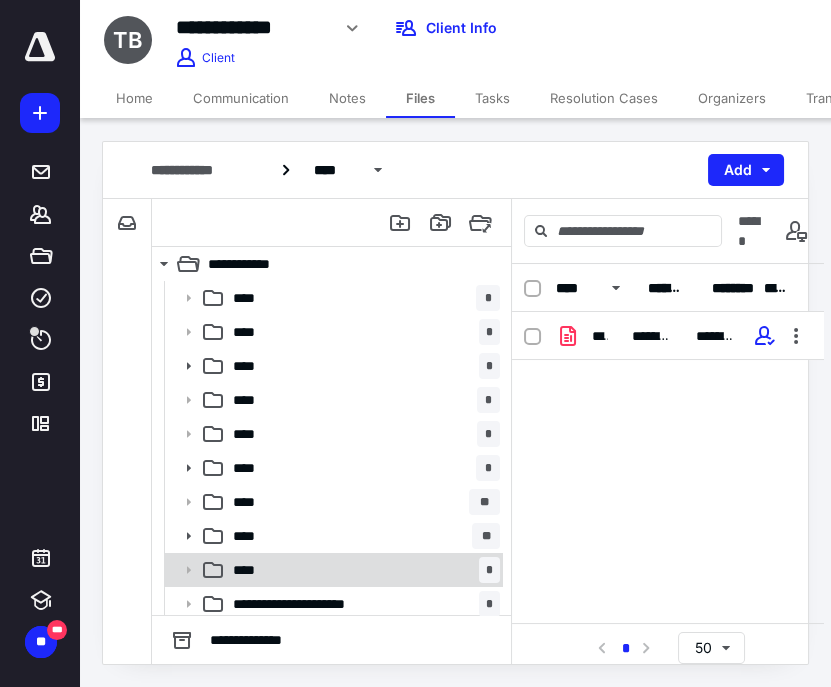 click on "**** *" at bounding box center [362, 570] 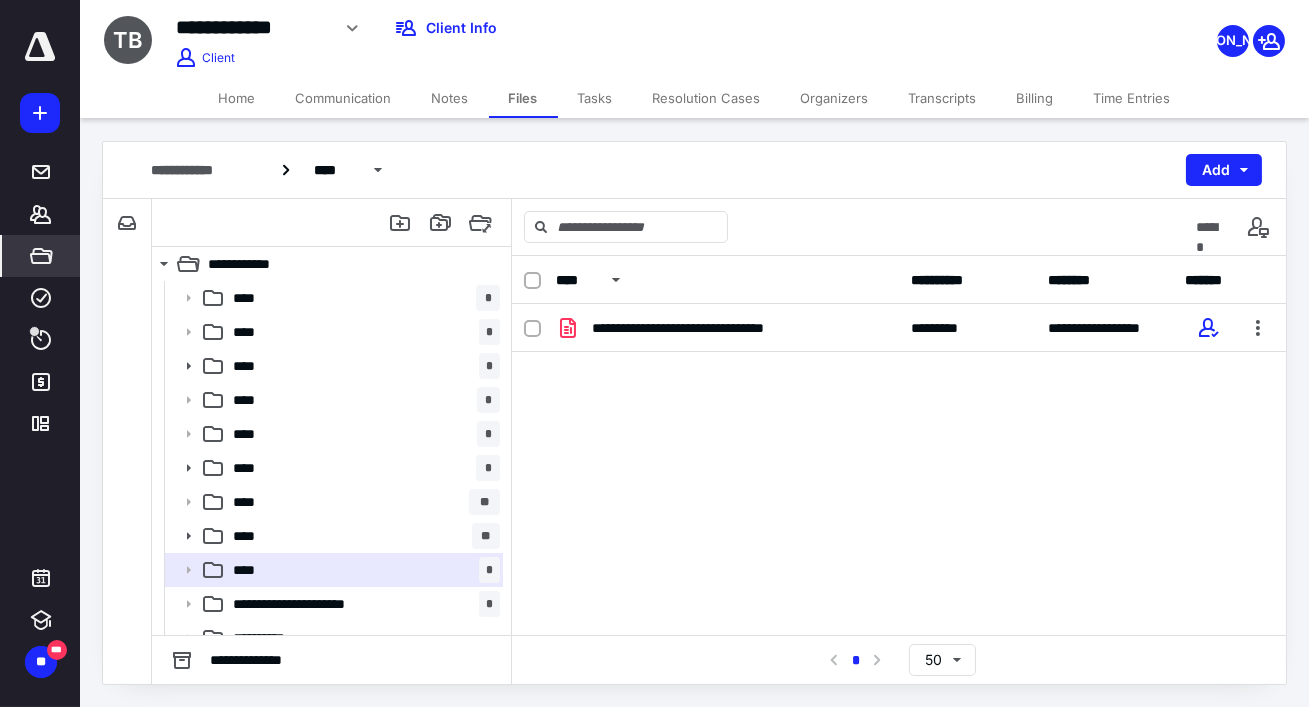 click on "*****" at bounding box center [41, 256] 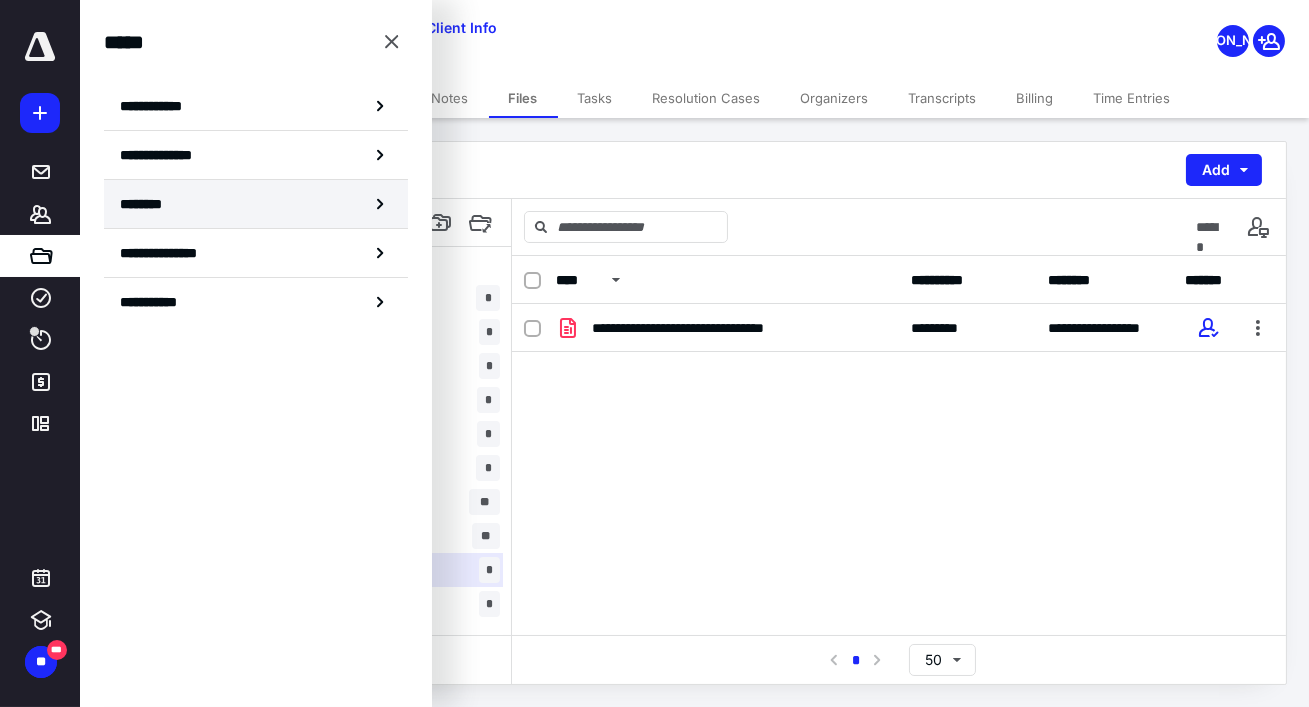 click on "********" at bounding box center [256, 204] 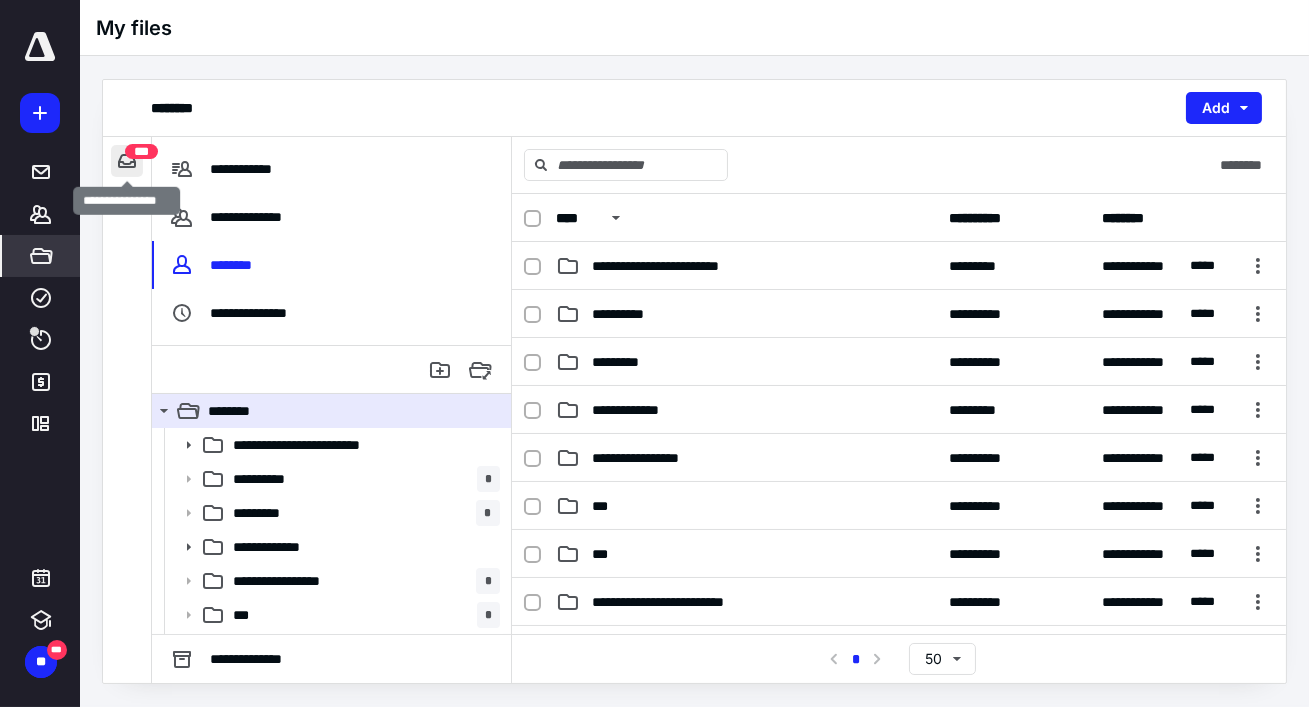 click at bounding box center [127, 161] 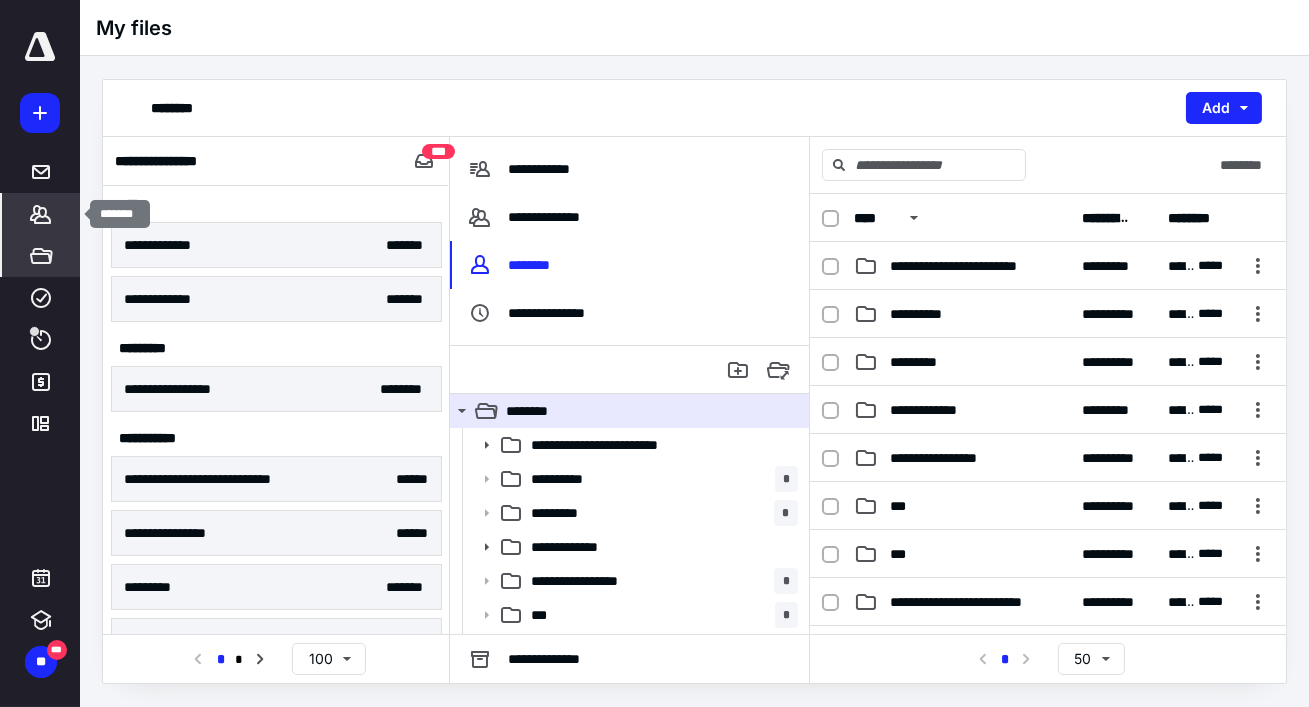 click 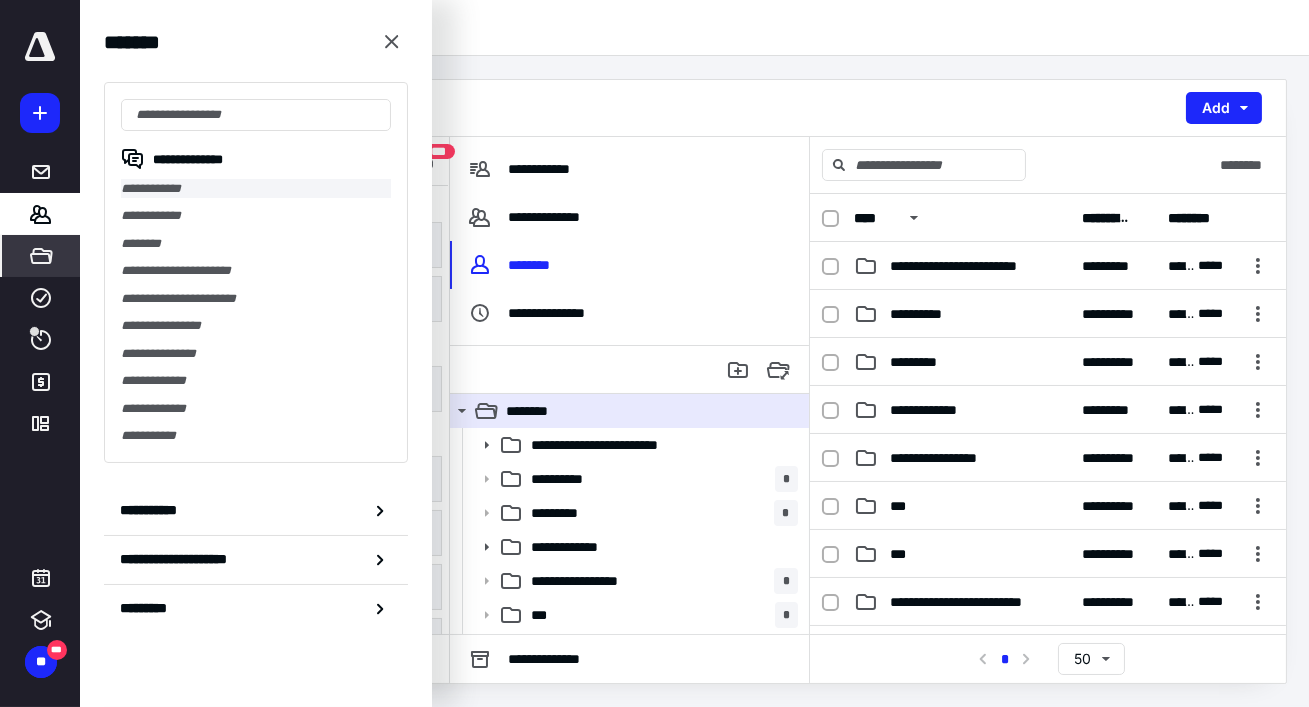 click on "**********" at bounding box center (256, 188) 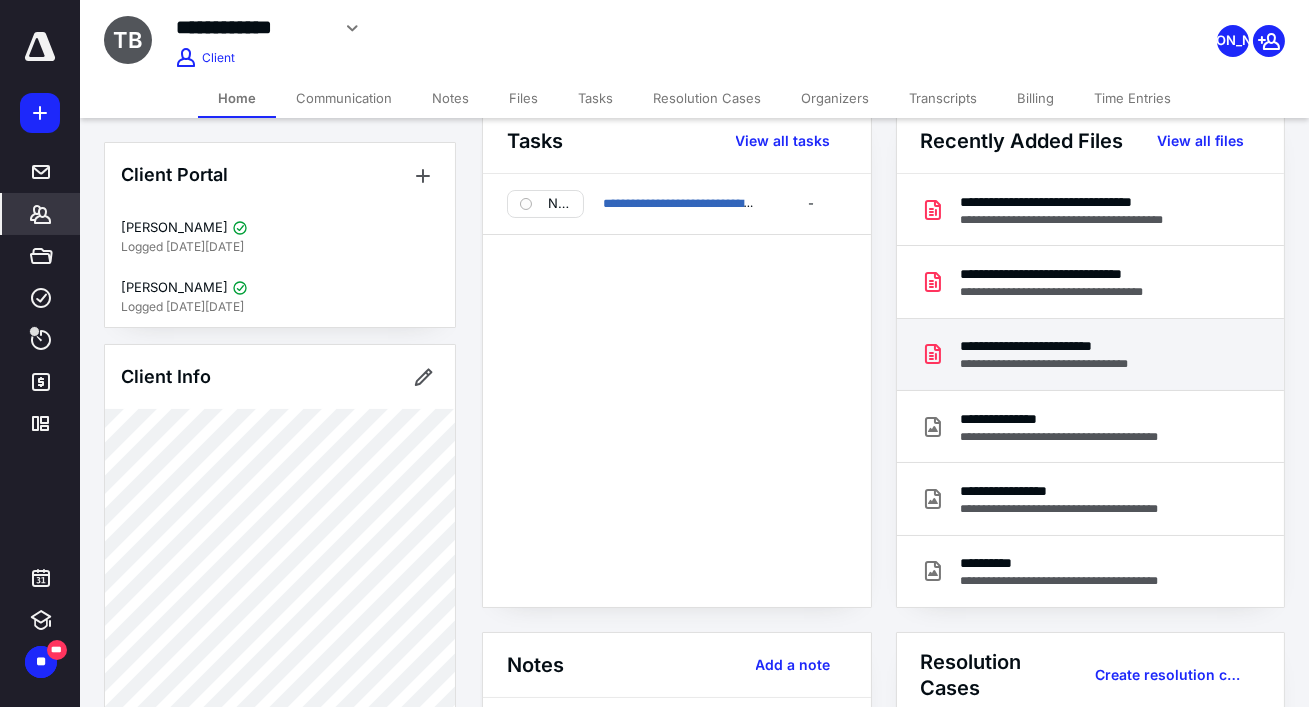 scroll, scrollTop: 0, scrollLeft: 0, axis: both 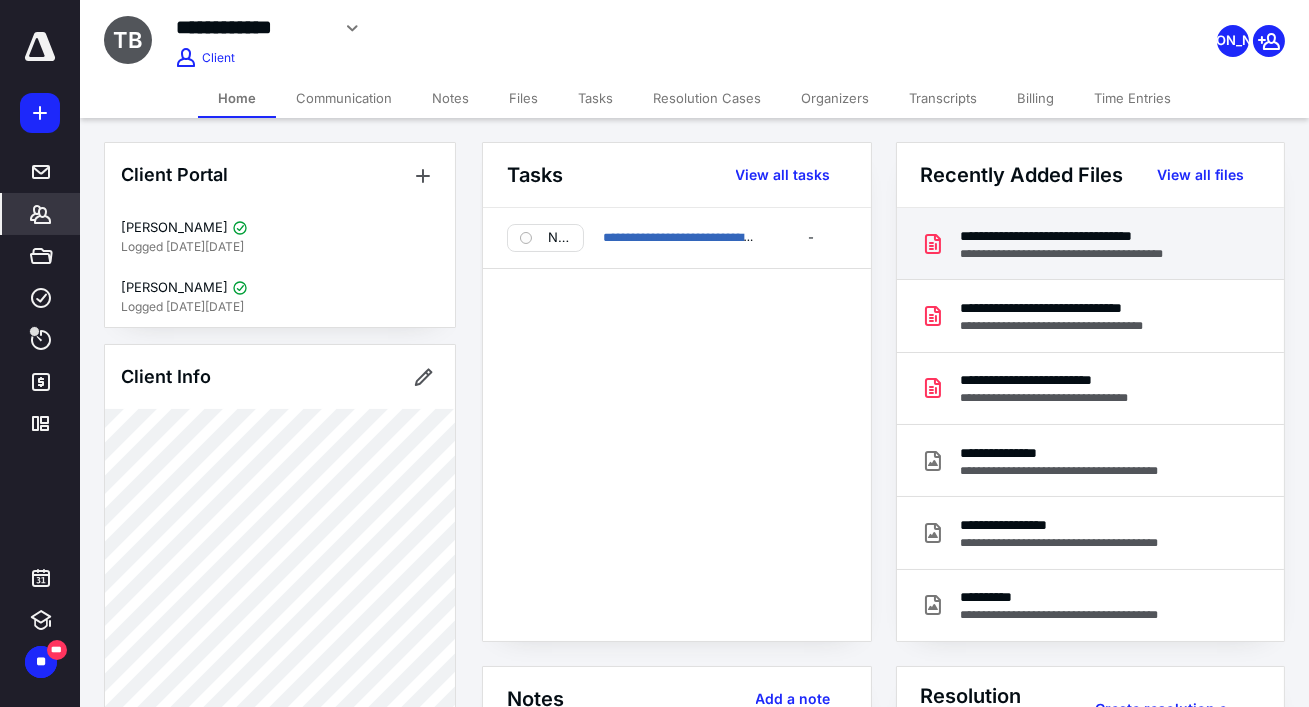 click on "**********" at bounding box center [1094, 236] 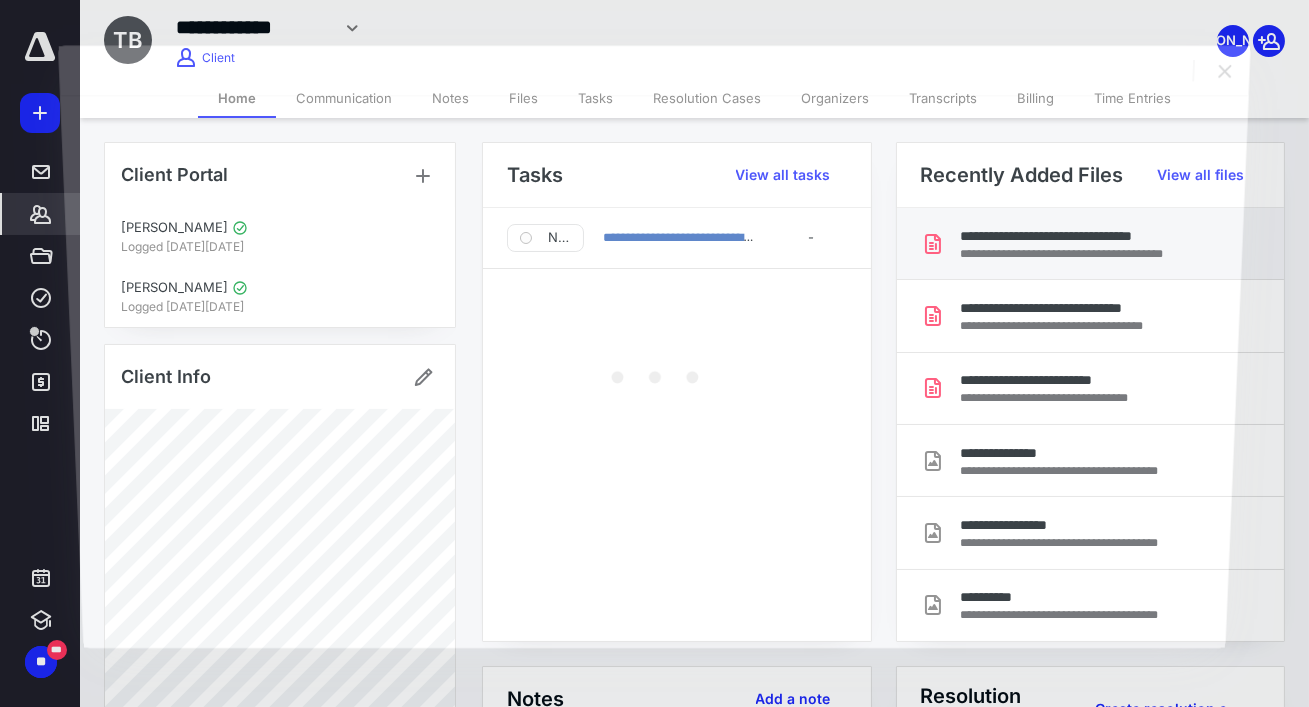 click at bounding box center (654, 371) 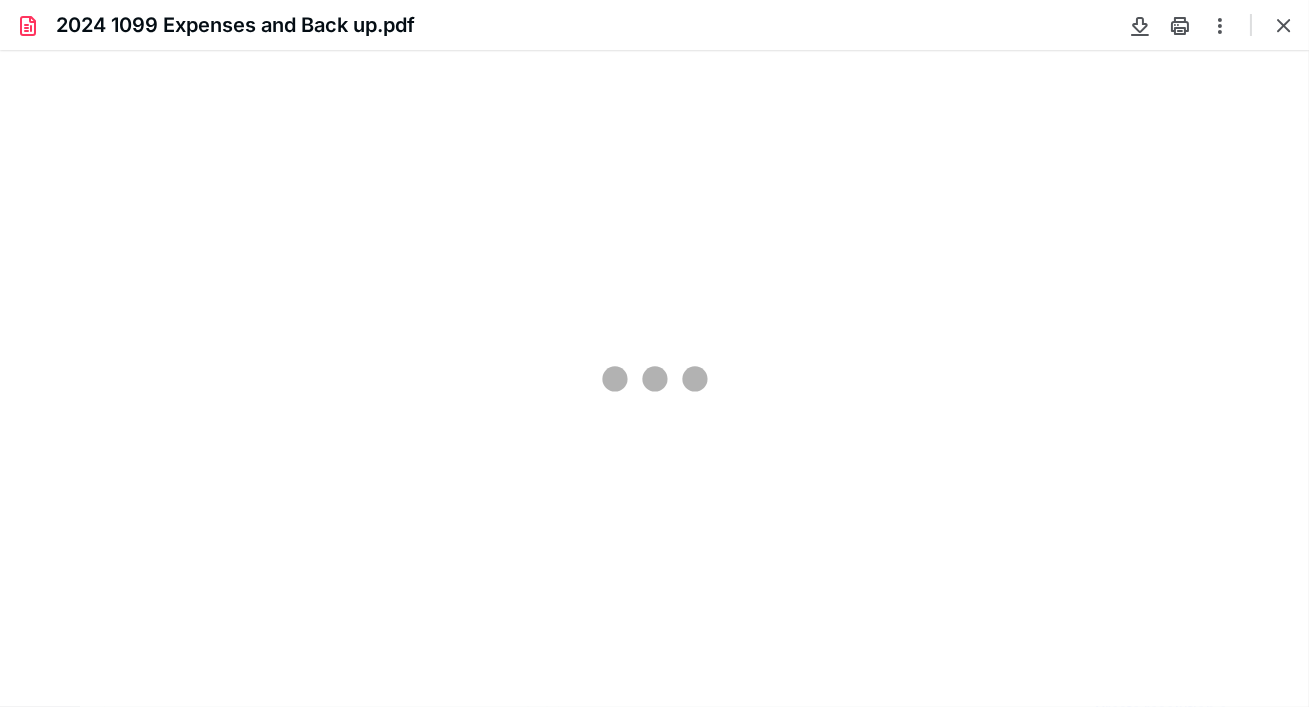 scroll, scrollTop: 0, scrollLeft: 0, axis: both 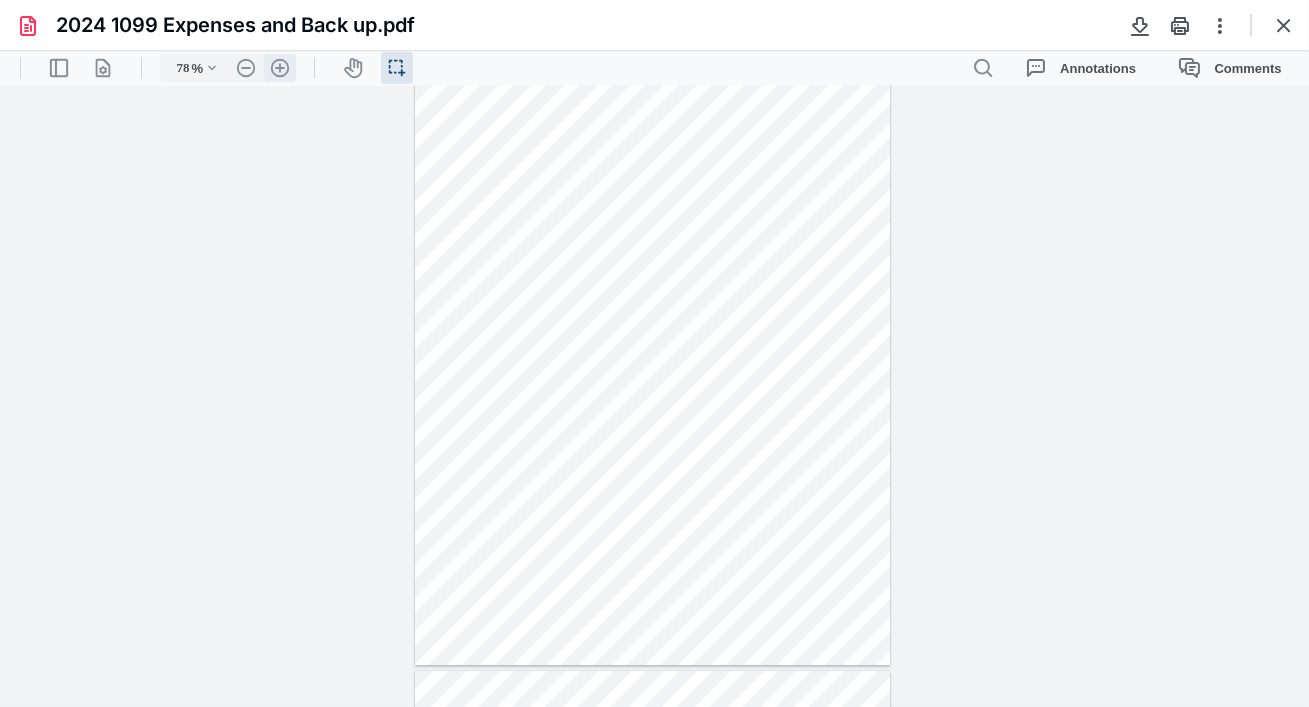 click on ".cls-1{fill:#abb0c4;} icon - header - zoom - in - line" at bounding box center [280, 68] 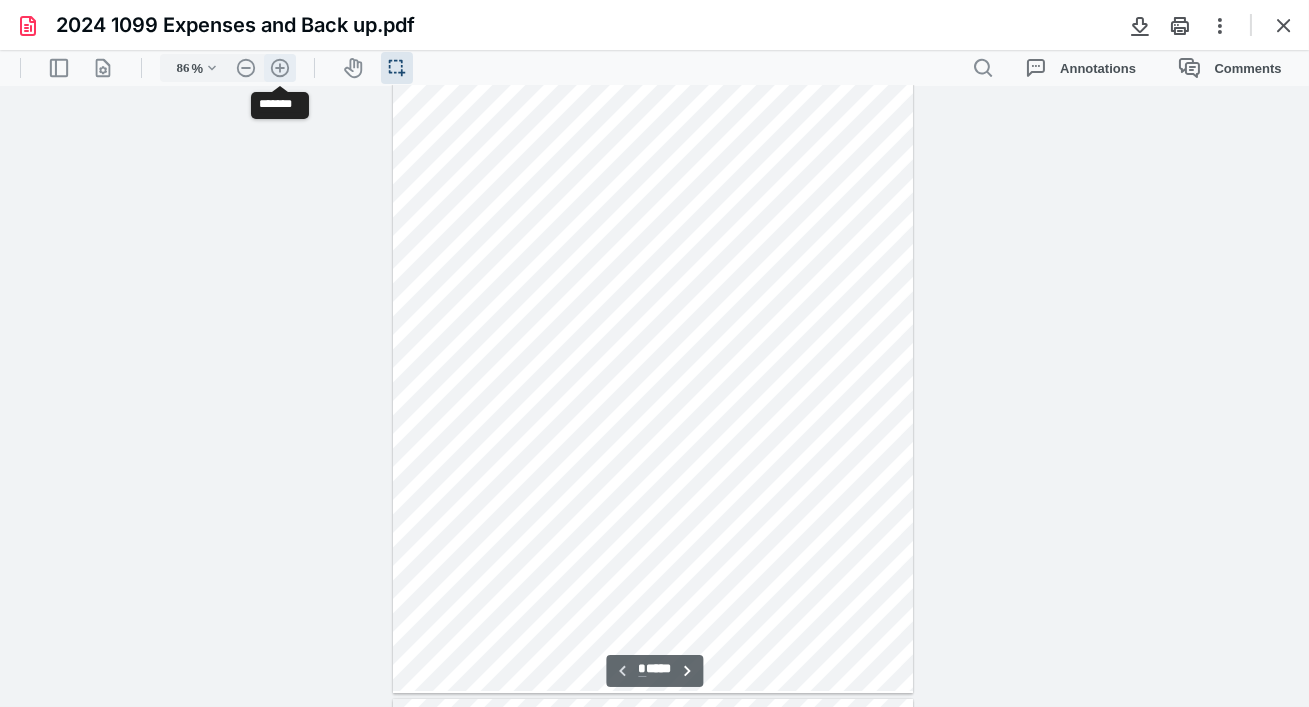 click on ".cls-1{fill:#abb0c4;} icon - header - zoom - in - line" at bounding box center (280, 68) 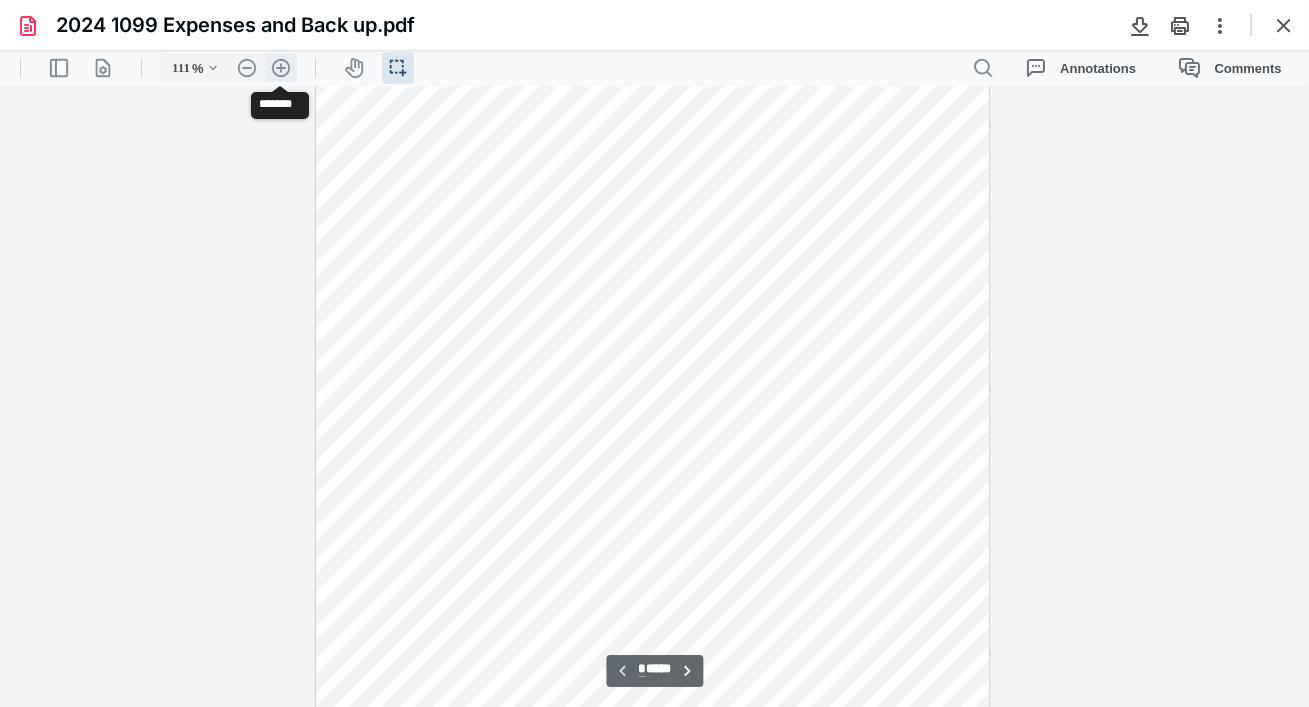 click on ".cls-1{fill:#abb0c4;} icon - header - zoom - in - line" at bounding box center (281, 68) 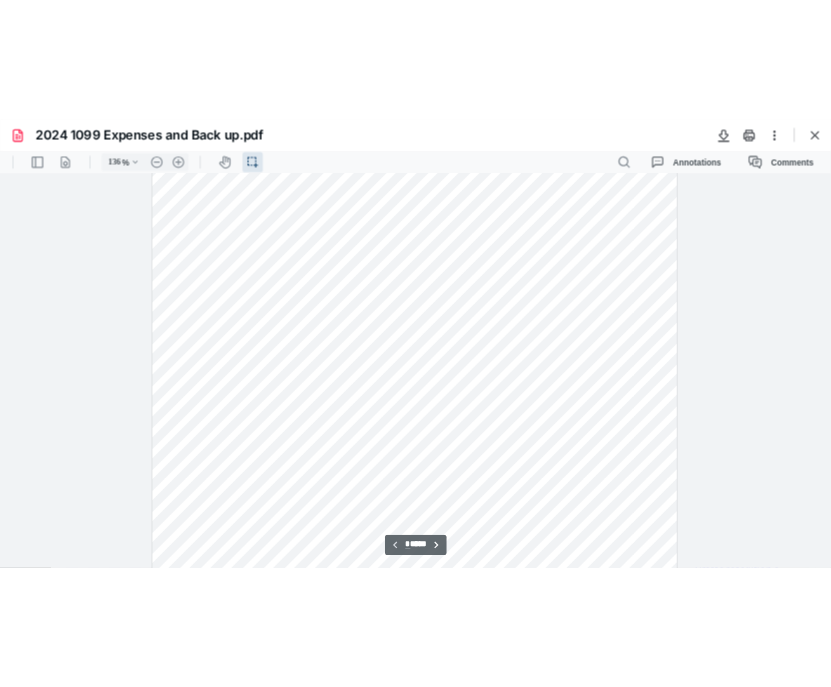scroll, scrollTop: 0, scrollLeft: 0, axis: both 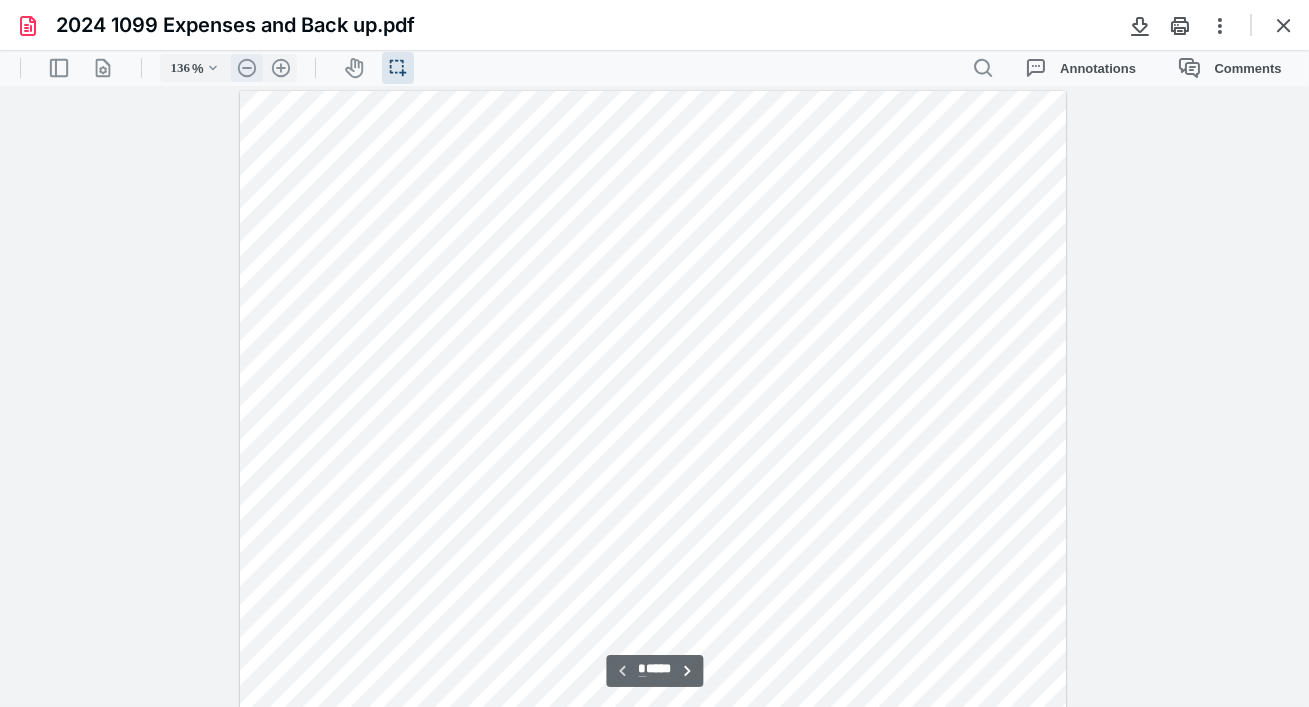 click on ".cls-1{fill:#abb0c4;} icon - header - zoom - out - line" at bounding box center [247, 68] 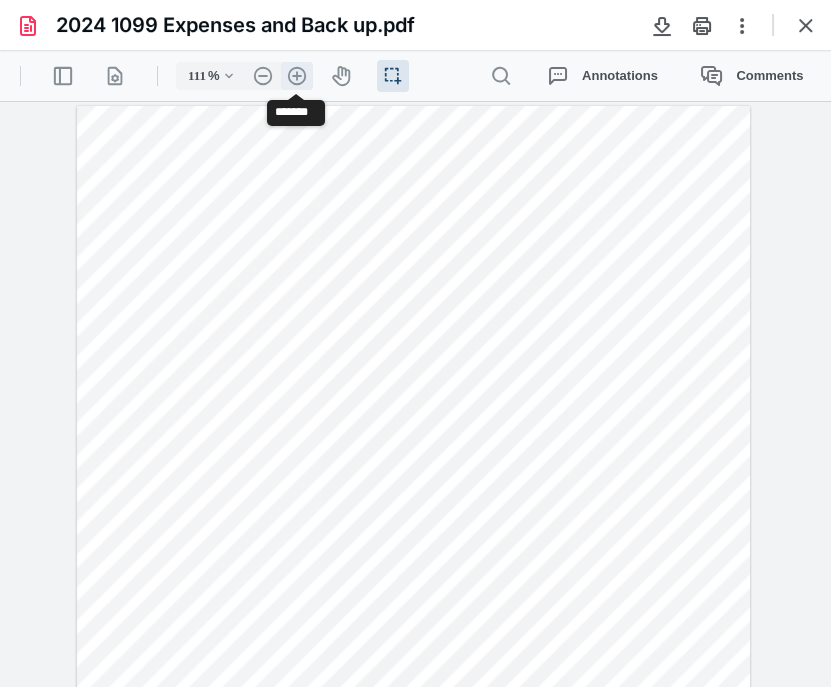 click on ".cls-1{fill:#abb0c4;} icon - header - zoom - in - line" at bounding box center (297, 76) 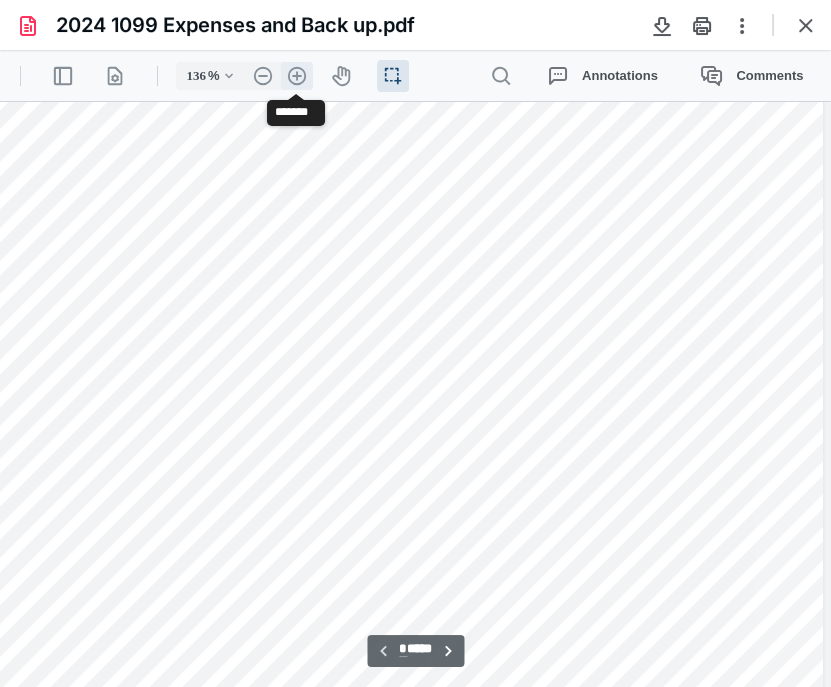click on ".cls-1{fill:#abb0c4;} icon - header - zoom - in - line" at bounding box center (297, 76) 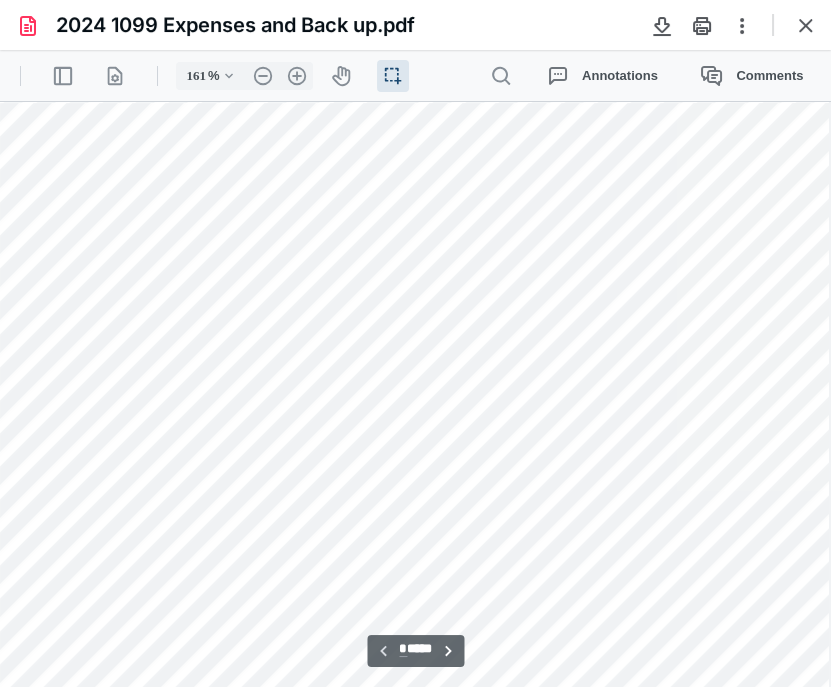 scroll, scrollTop: 120, scrollLeft: 0, axis: vertical 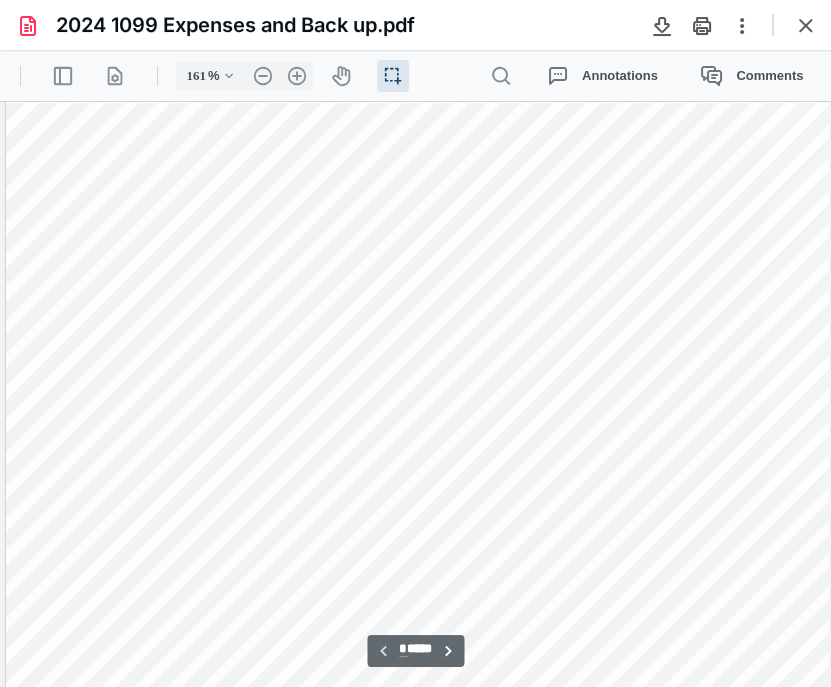 click at bounding box center [496, 622] 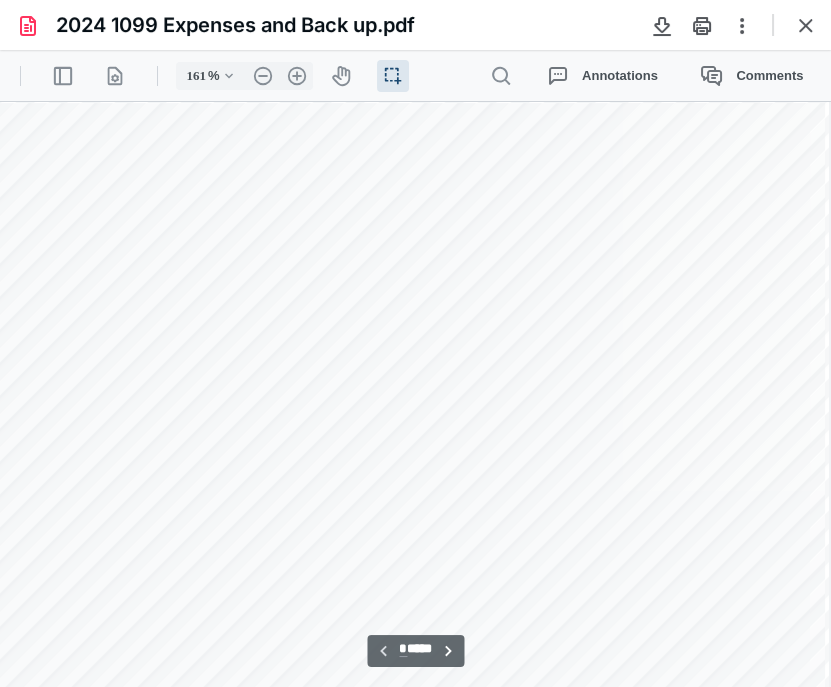 scroll, scrollTop: 122, scrollLeft: 145, axis: both 